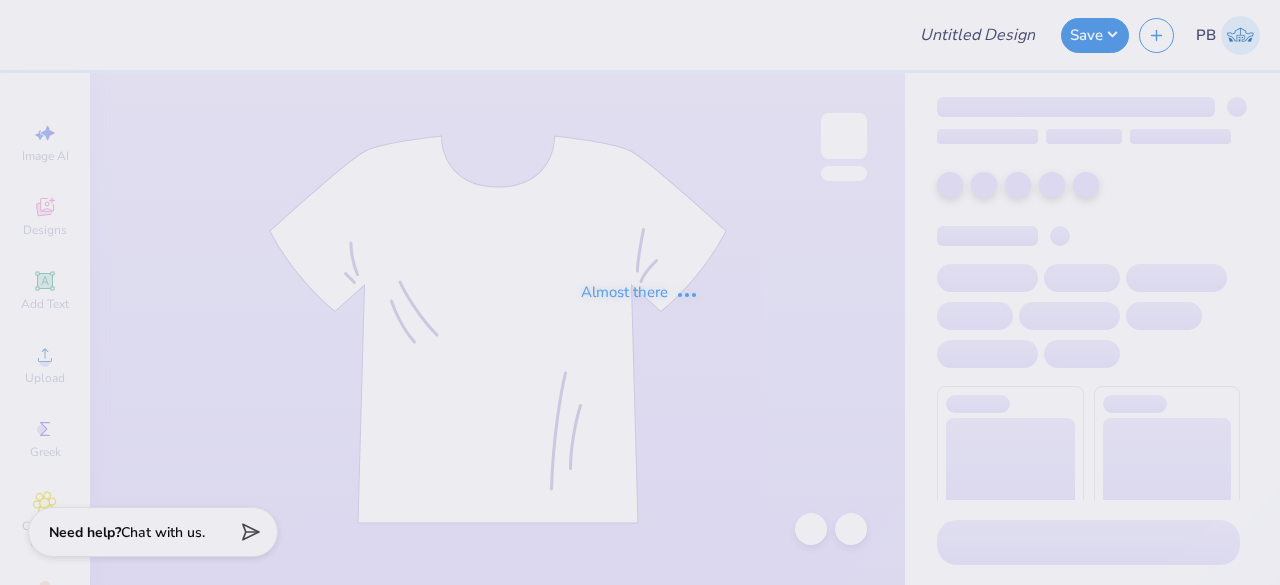 scroll, scrollTop: 0, scrollLeft: 0, axis: both 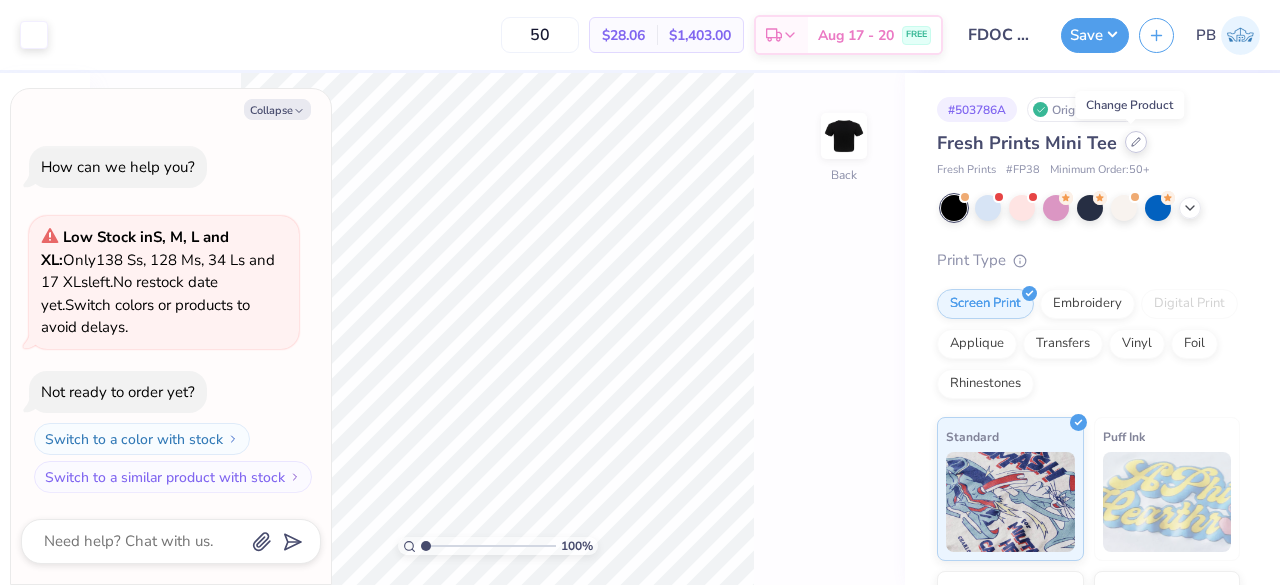 click 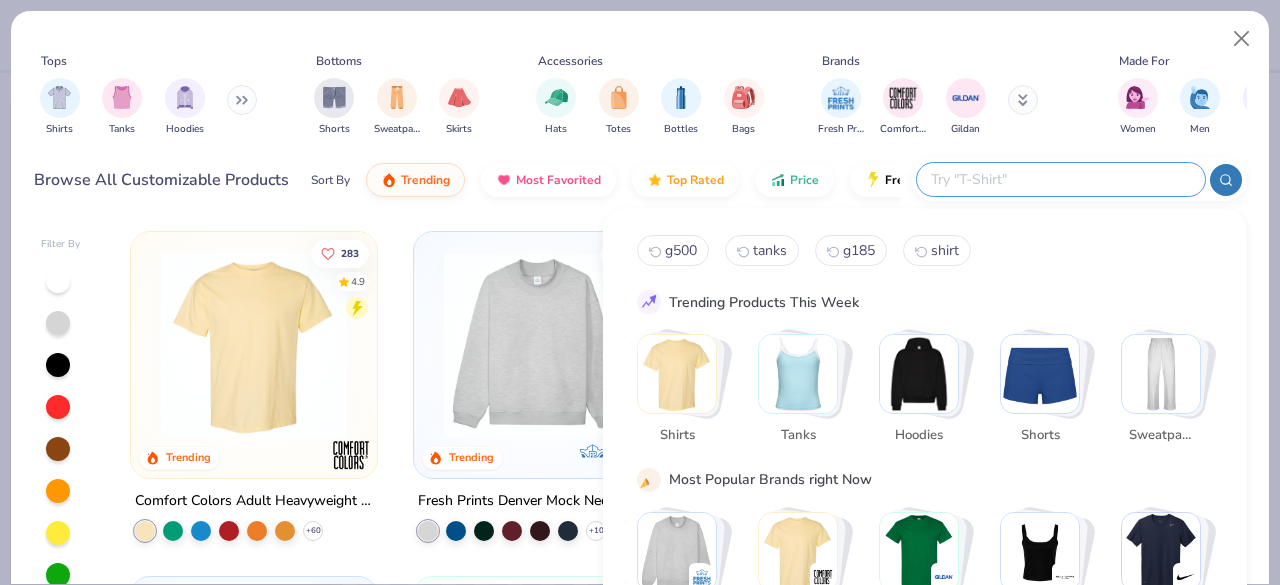 click at bounding box center (1060, 179) 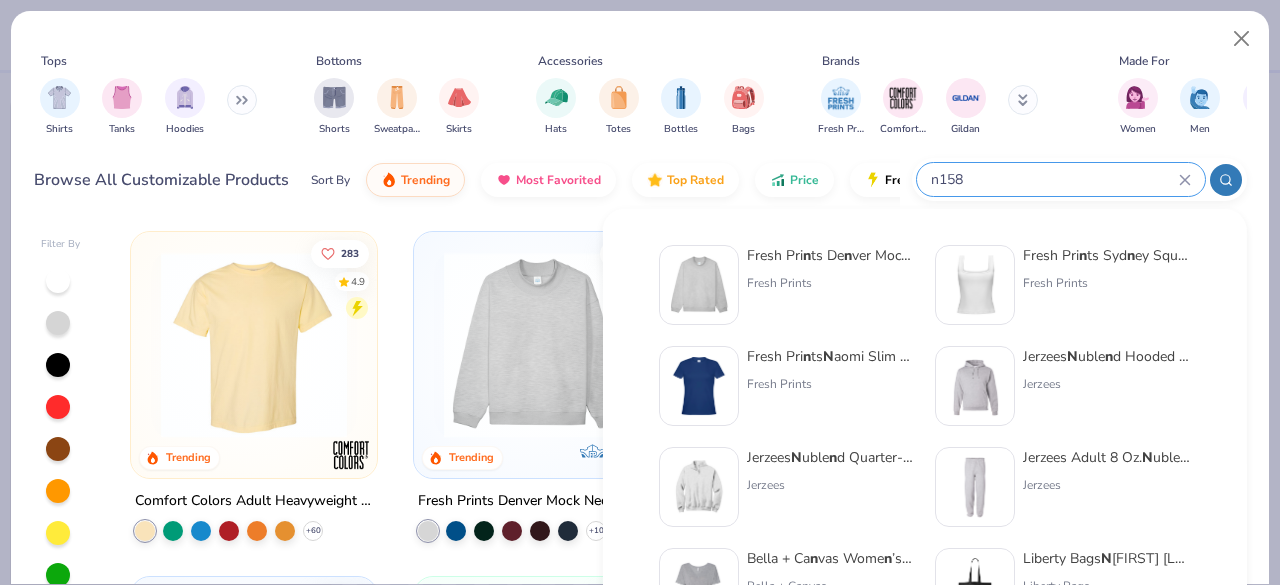 type on "n1580" 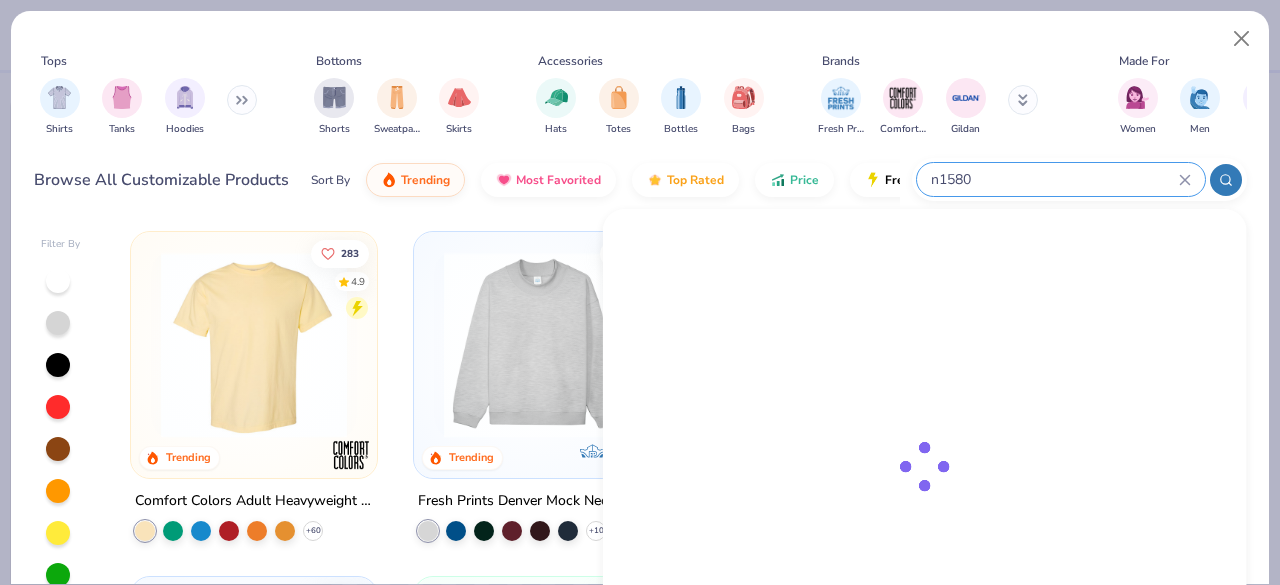 type on "x" 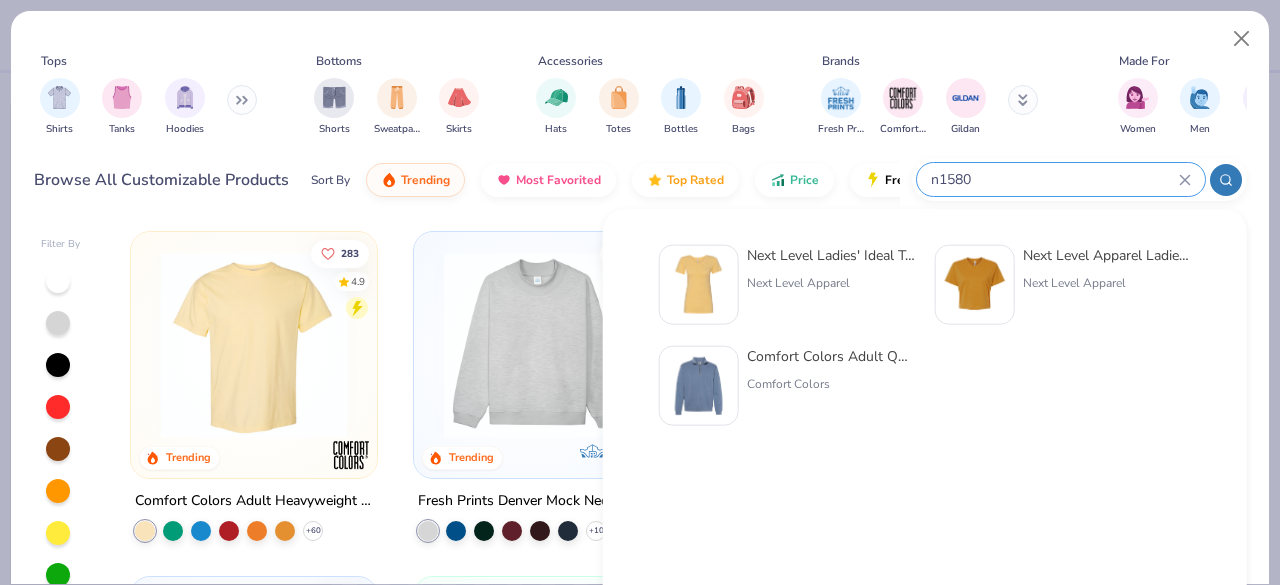 type on "n1580" 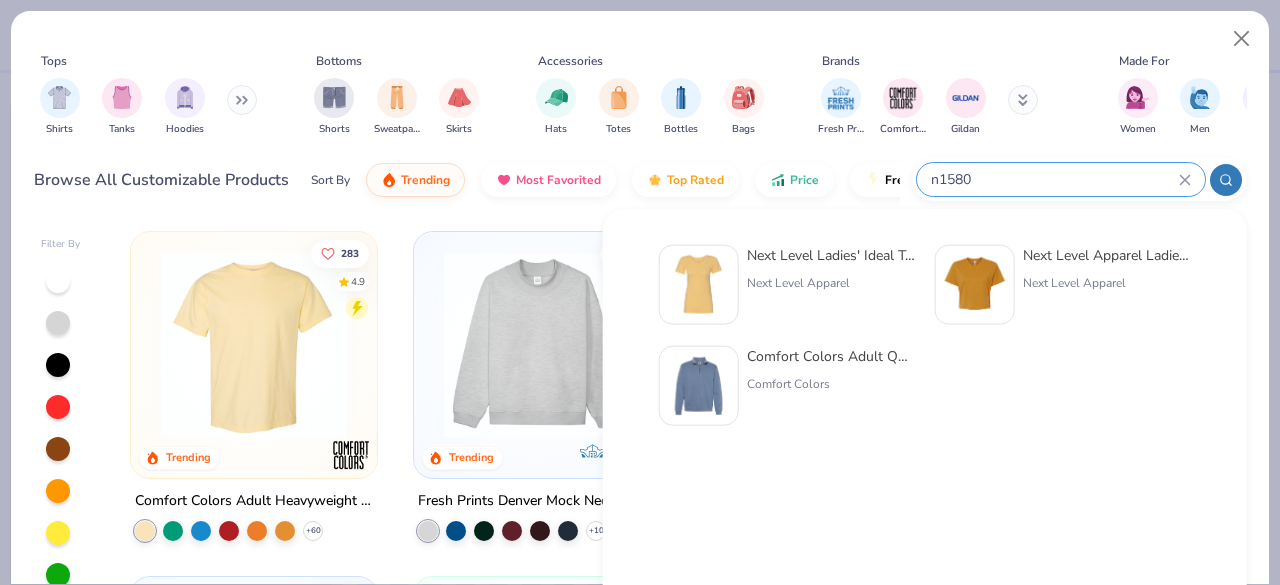 click on "Next Level Apparel Ladies' Ideal Crop T-Shirt" at bounding box center [1107, 255] 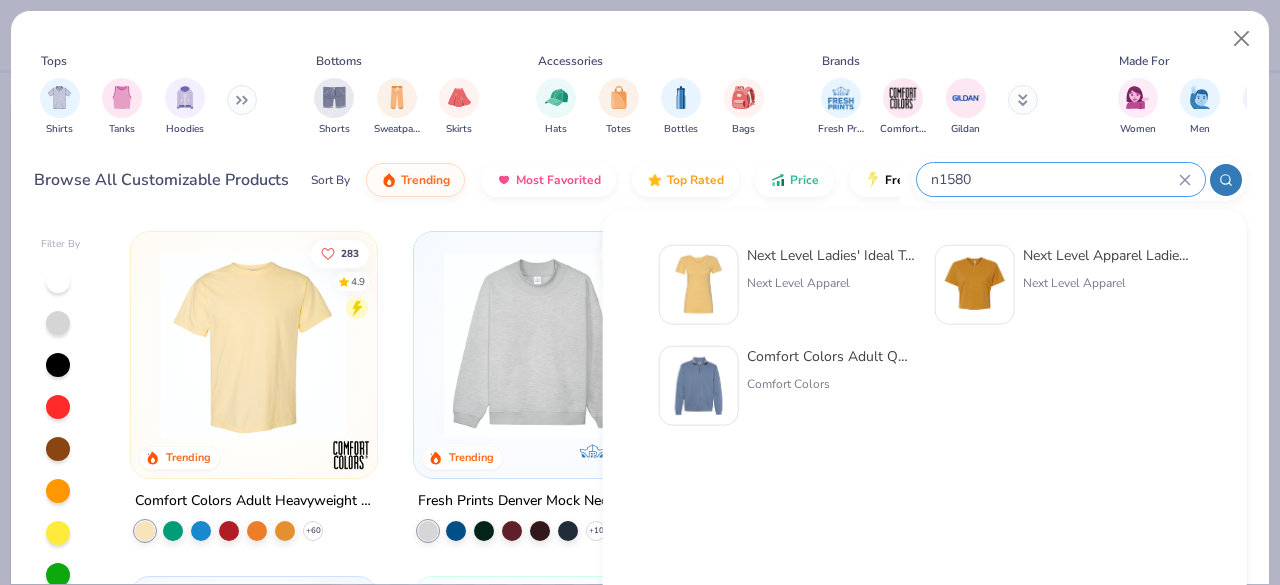 type 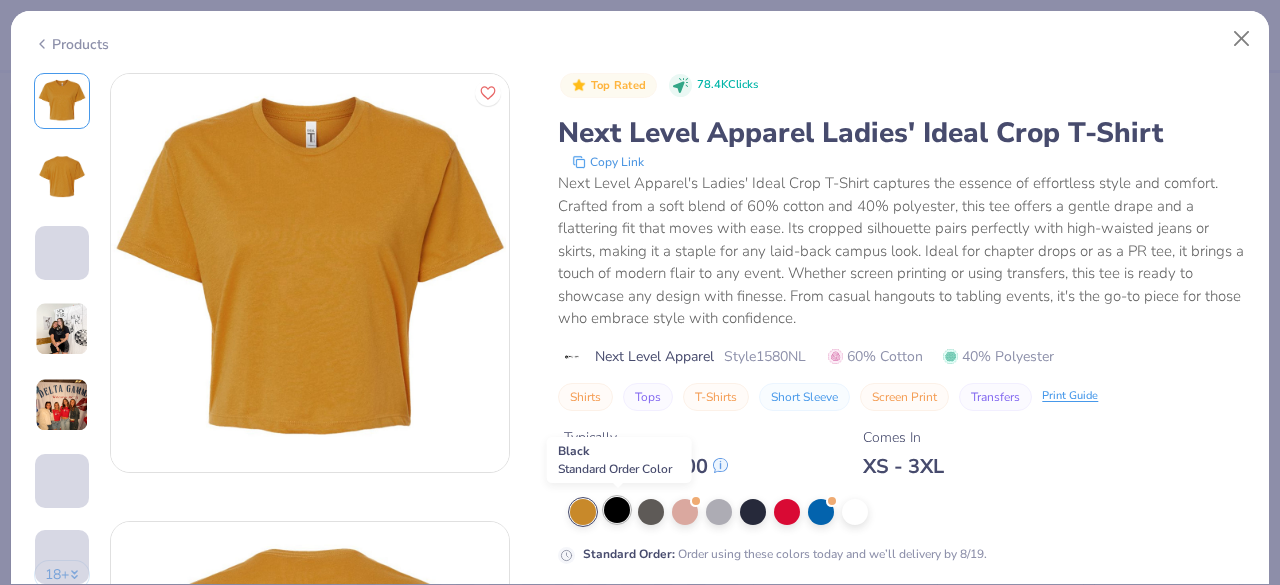 click at bounding box center (617, 510) 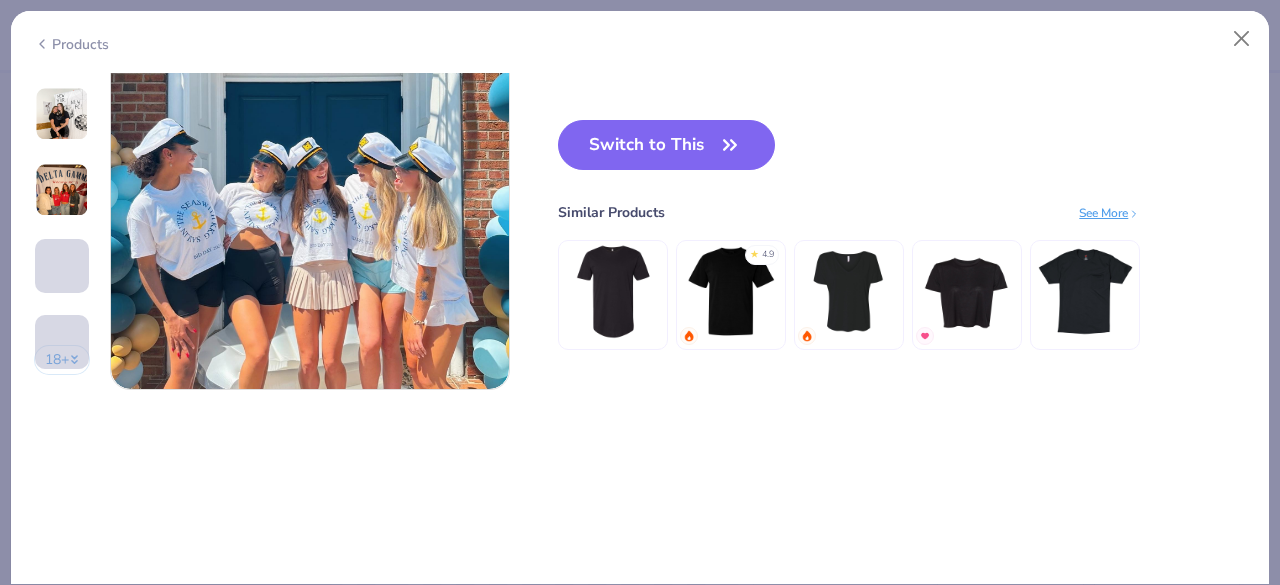 scroll, scrollTop: 2731, scrollLeft: 0, axis: vertical 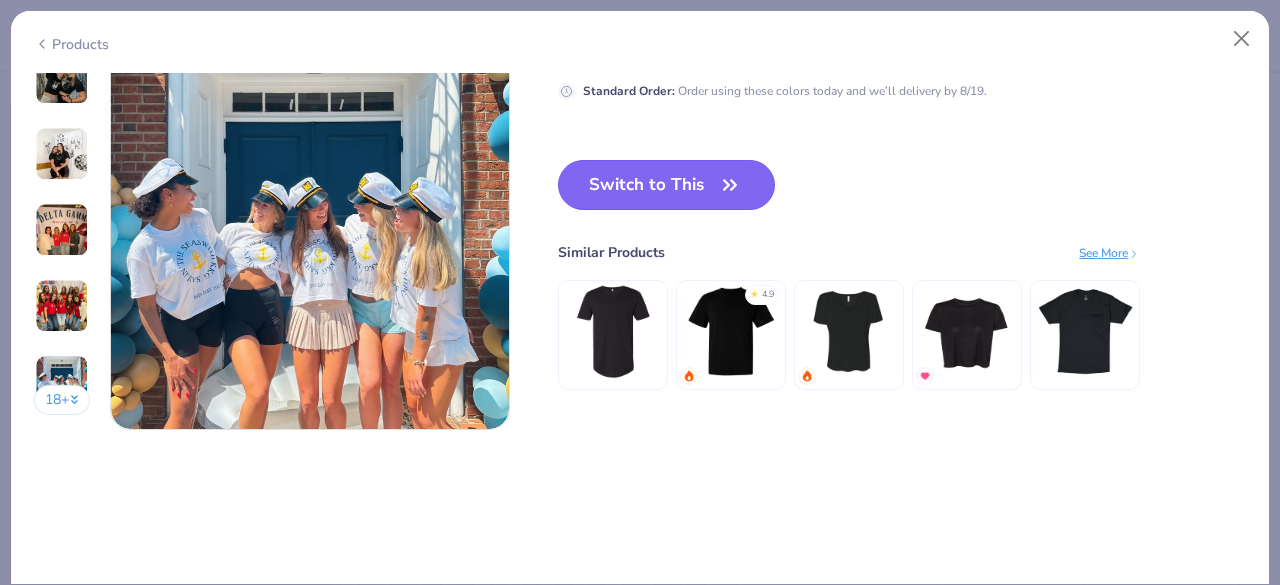 click on "Switch to This" at bounding box center (666, 185) 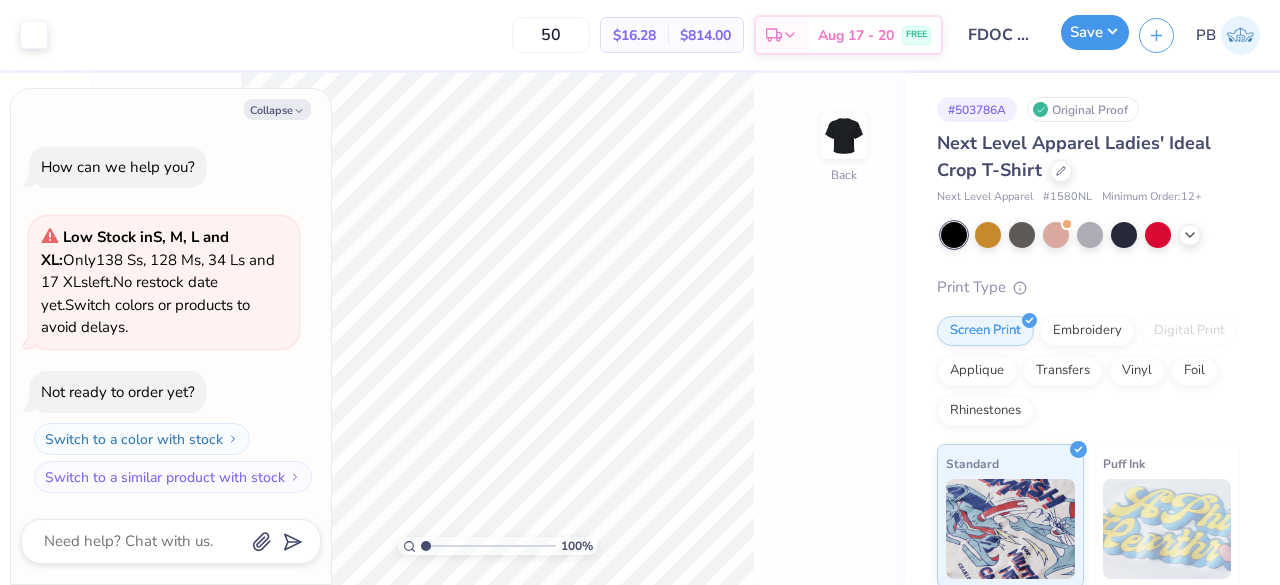 click on "Save" at bounding box center (1095, 32) 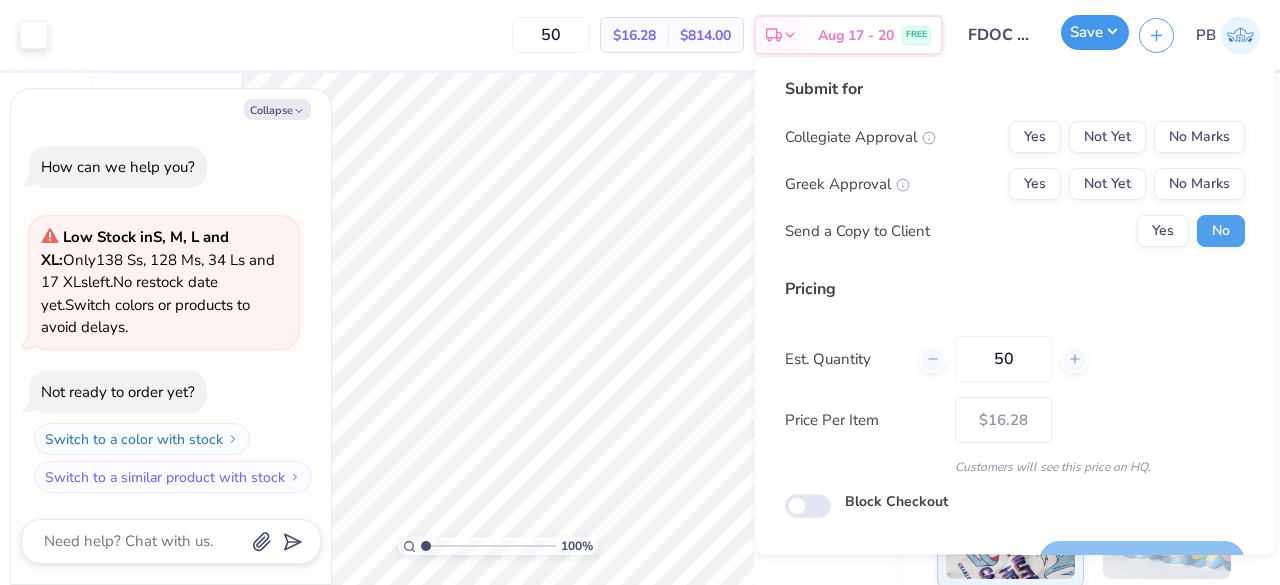 type on "x" 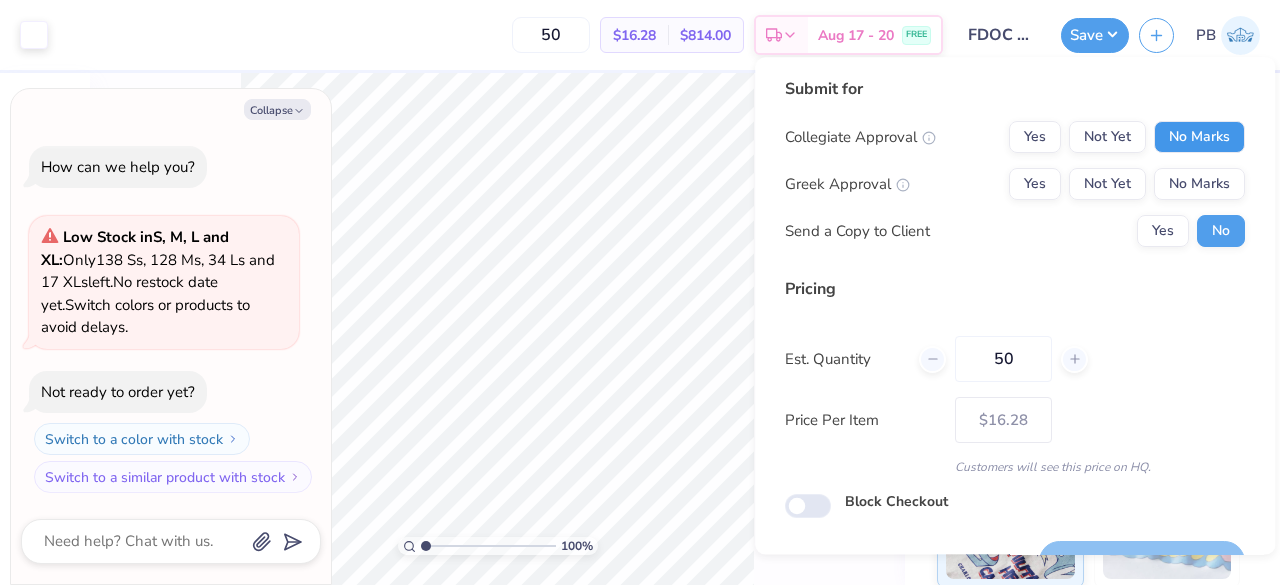 click on "No Marks" at bounding box center (1199, 137) 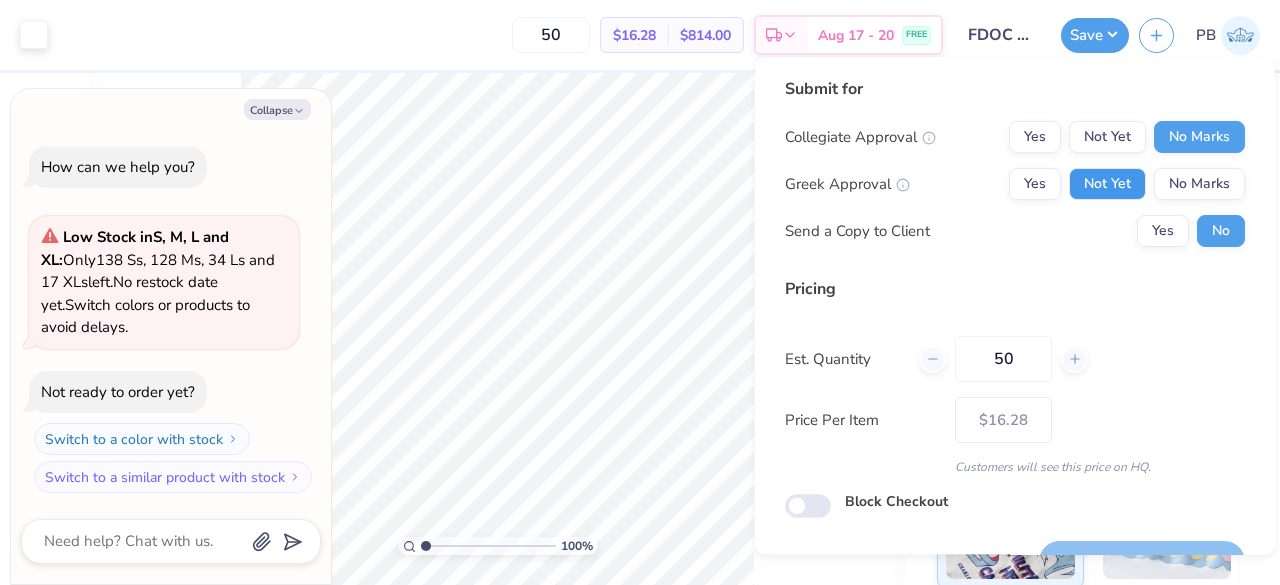 click on "Not Yet" at bounding box center [1107, 184] 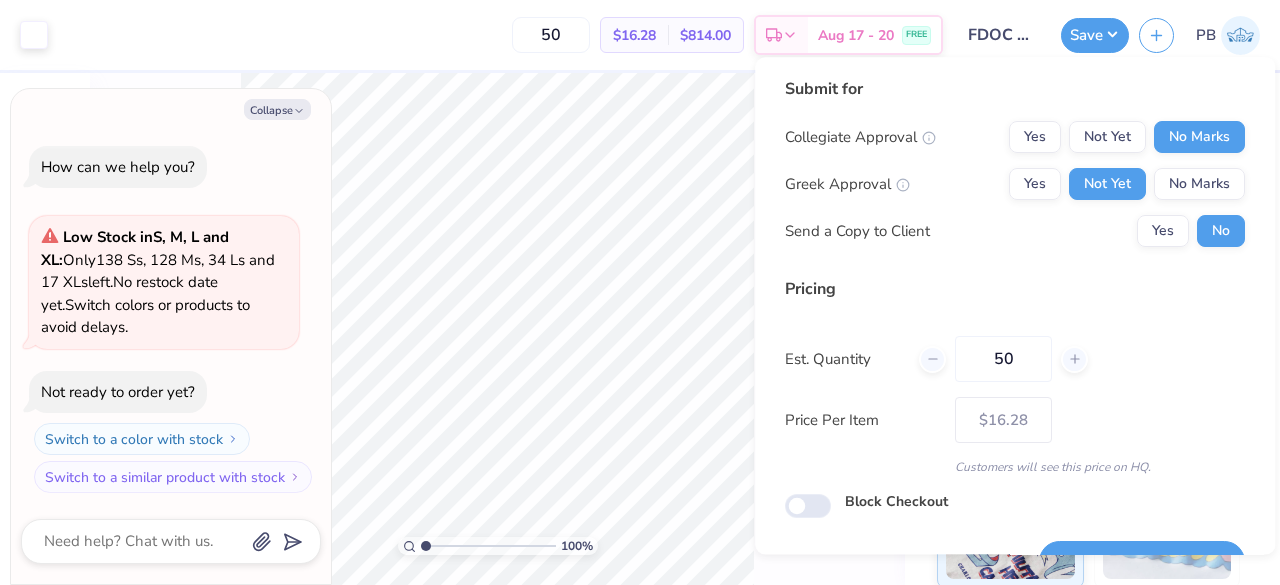 scroll, scrollTop: 46, scrollLeft: 0, axis: vertical 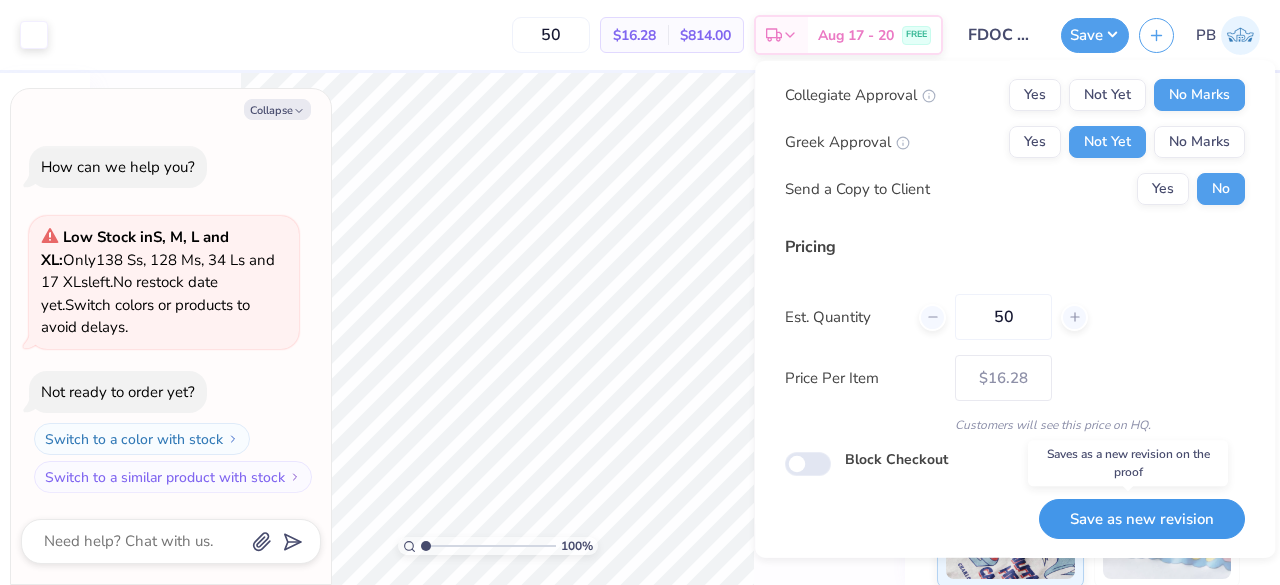click on "Save as new revision" at bounding box center [1142, 518] 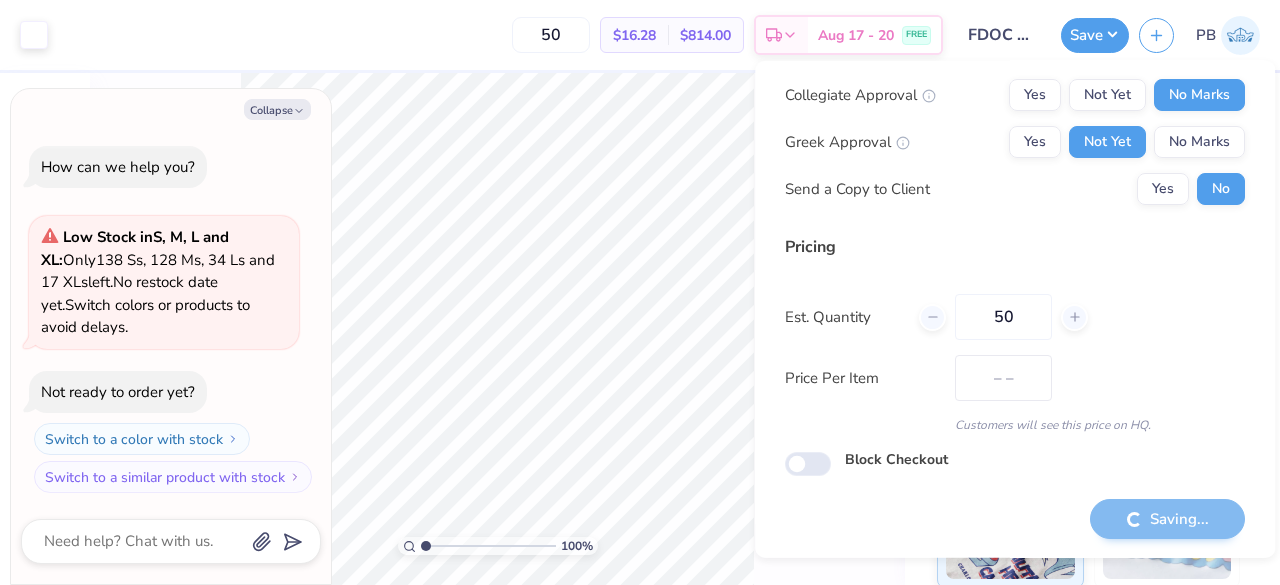 type on "$16.28" 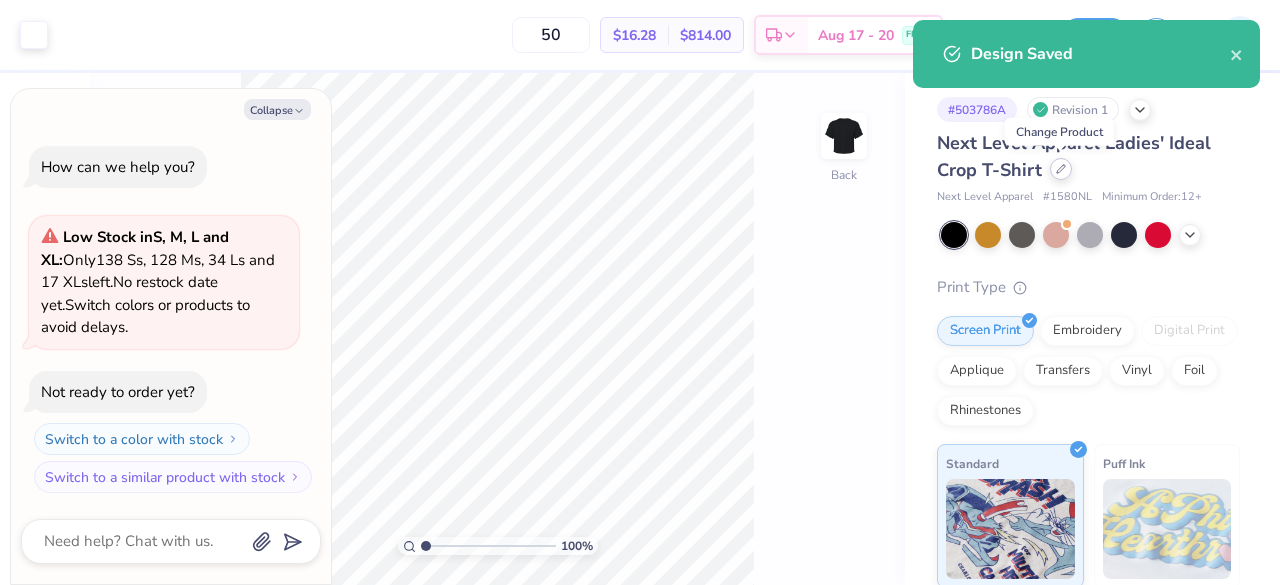 click at bounding box center [1061, 169] 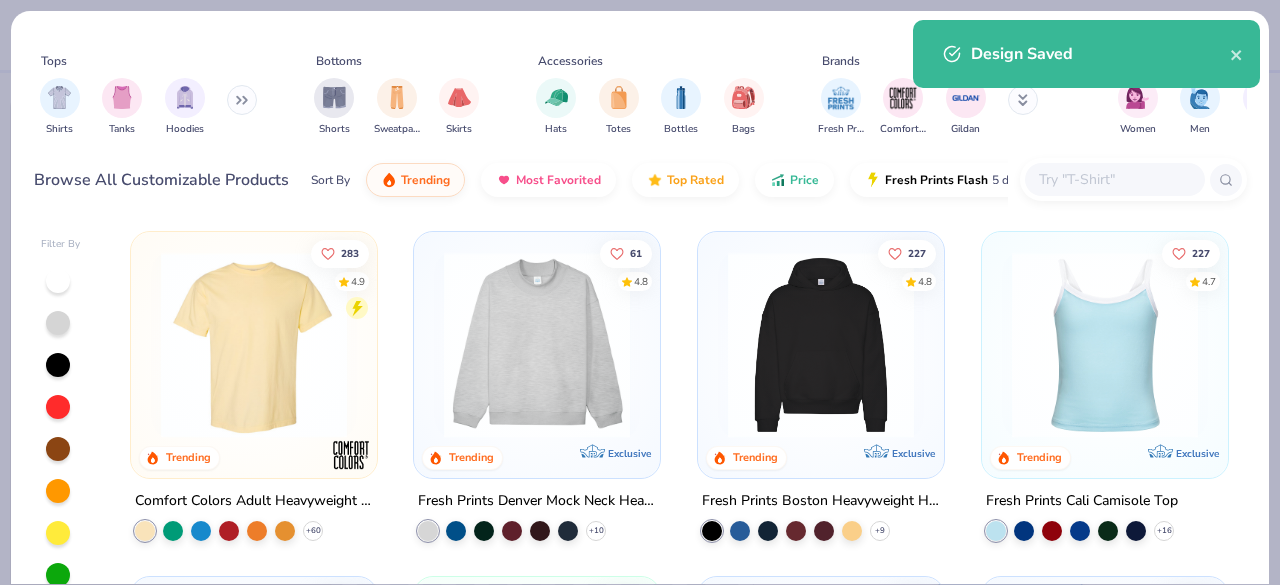 click at bounding box center (1114, 179) 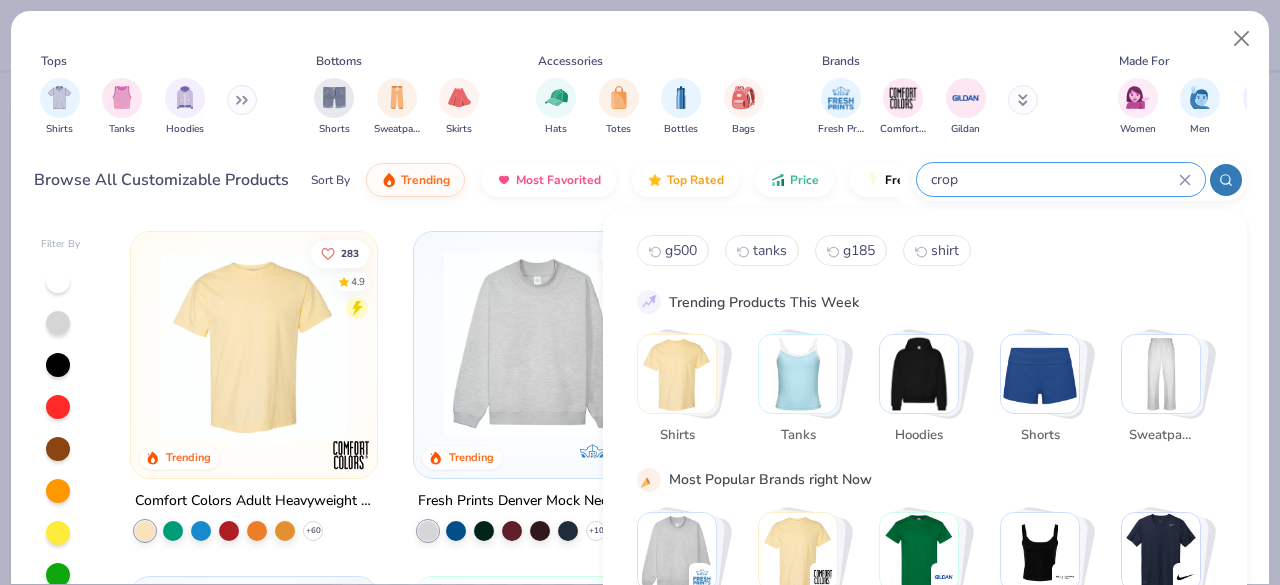 type on "crop" 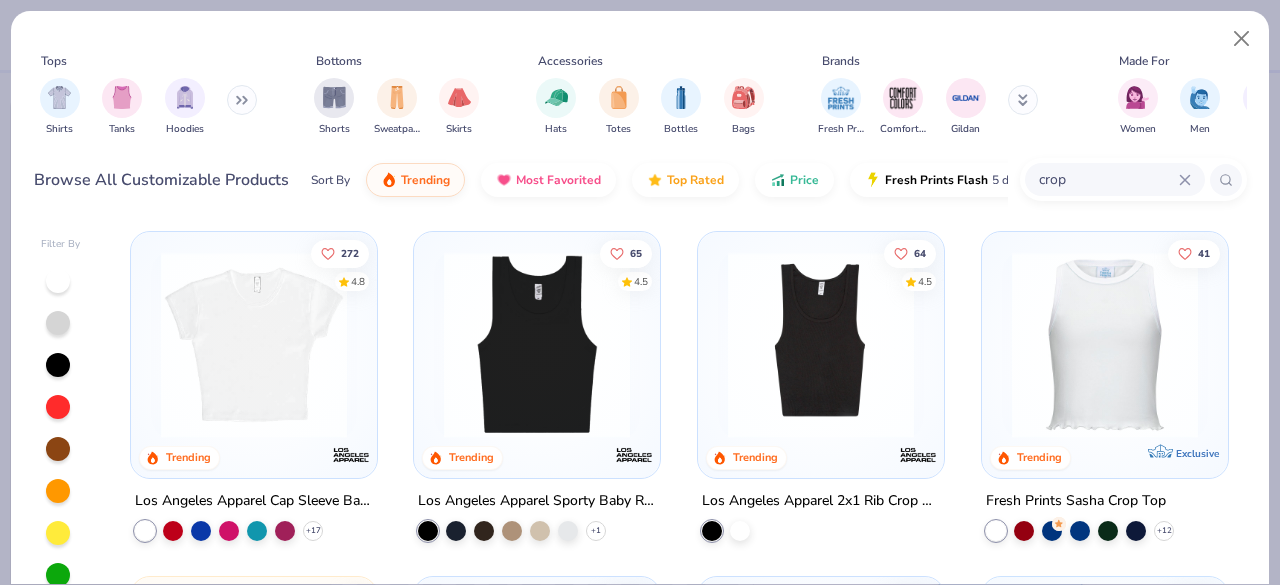 scroll, scrollTop: 380, scrollLeft: 0, axis: vertical 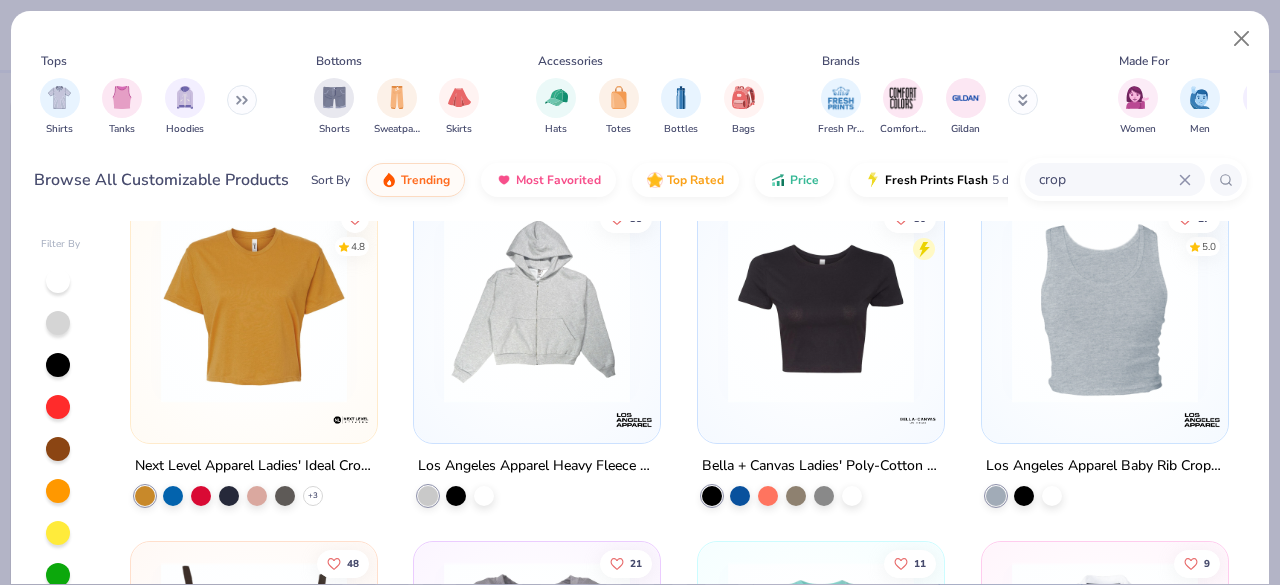 click at bounding box center [821, 310] 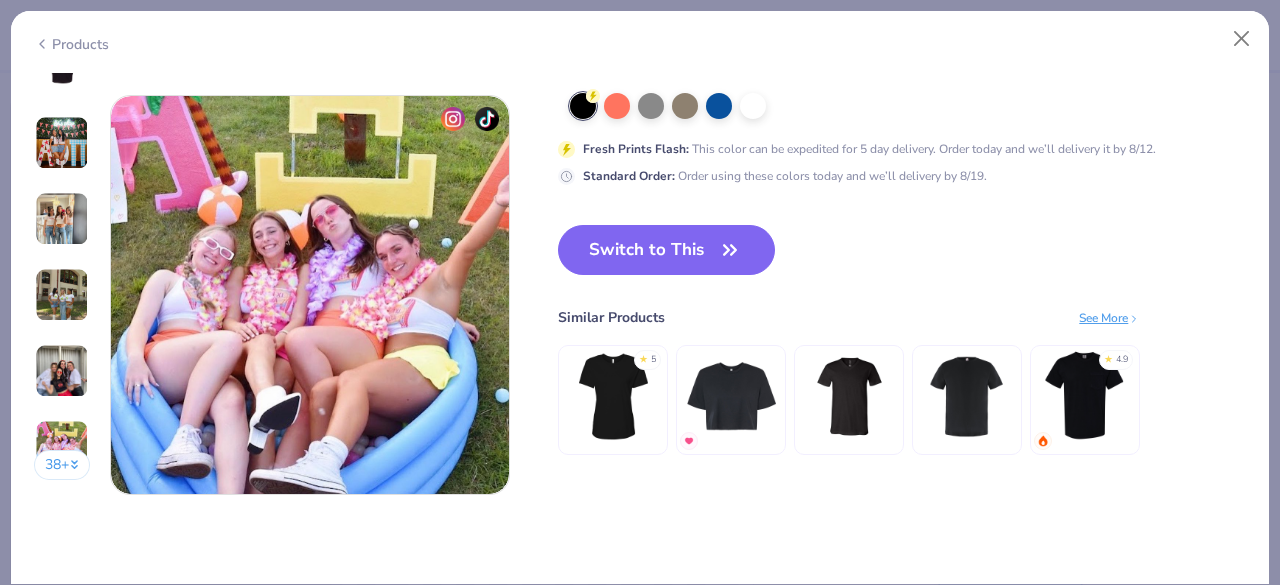 scroll, scrollTop: 2658, scrollLeft: 0, axis: vertical 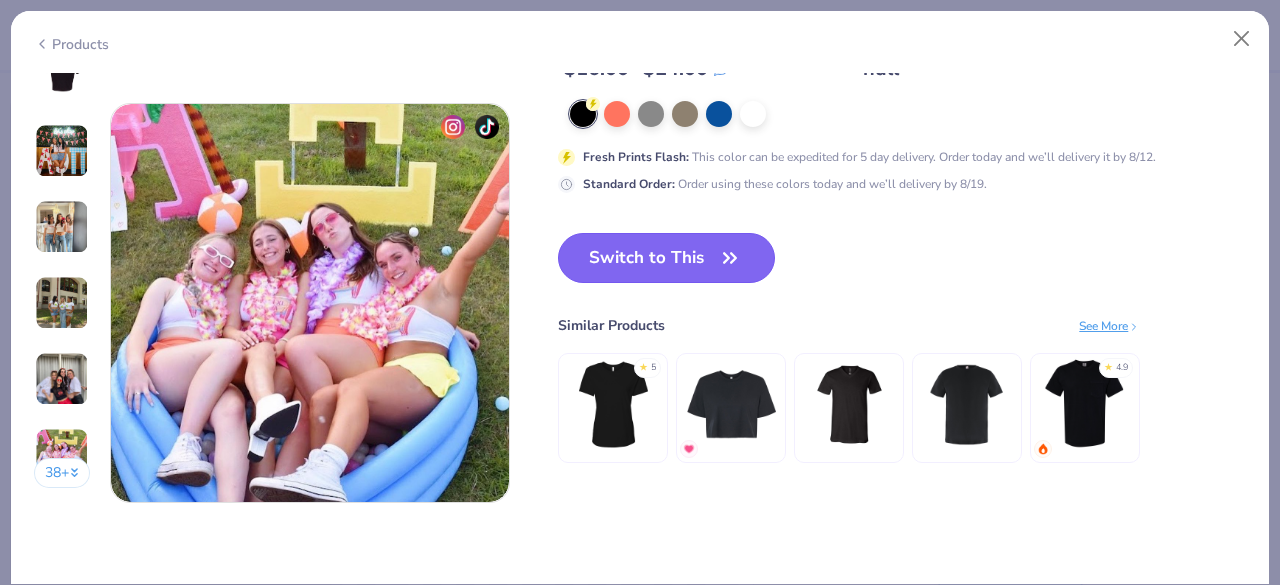 click on "Switch to This" at bounding box center (666, 258) 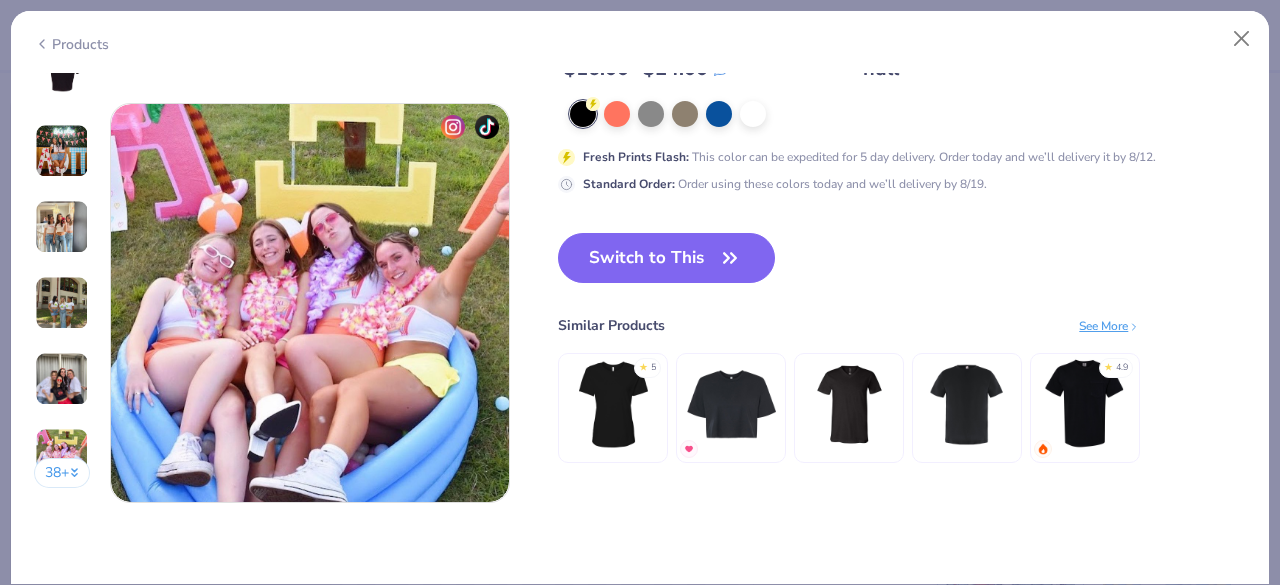 scroll, scrollTop: 3114, scrollLeft: 0, axis: vertical 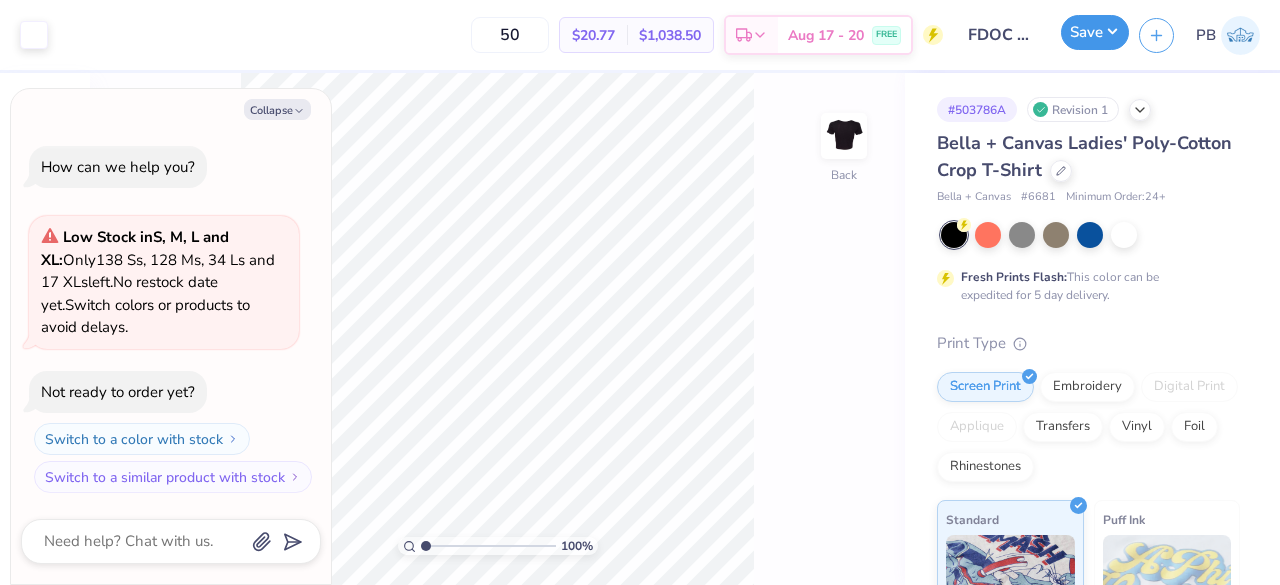 click on "Save" at bounding box center [1095, 32] 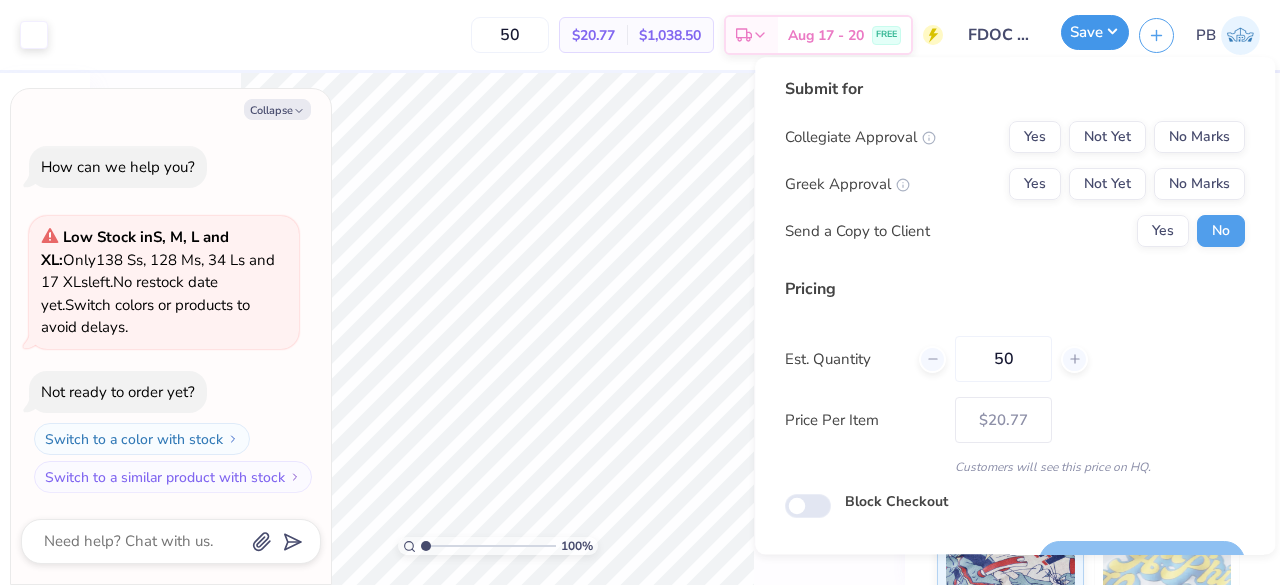 type on "x" 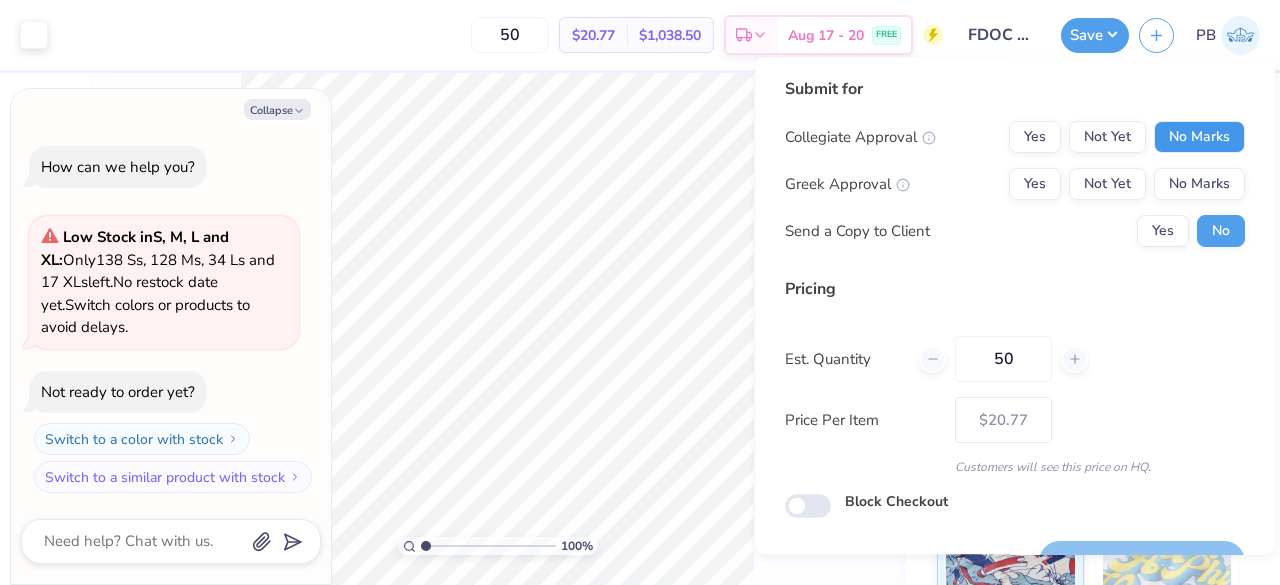 click on "No Marks" at bounding box center [1199, 137] 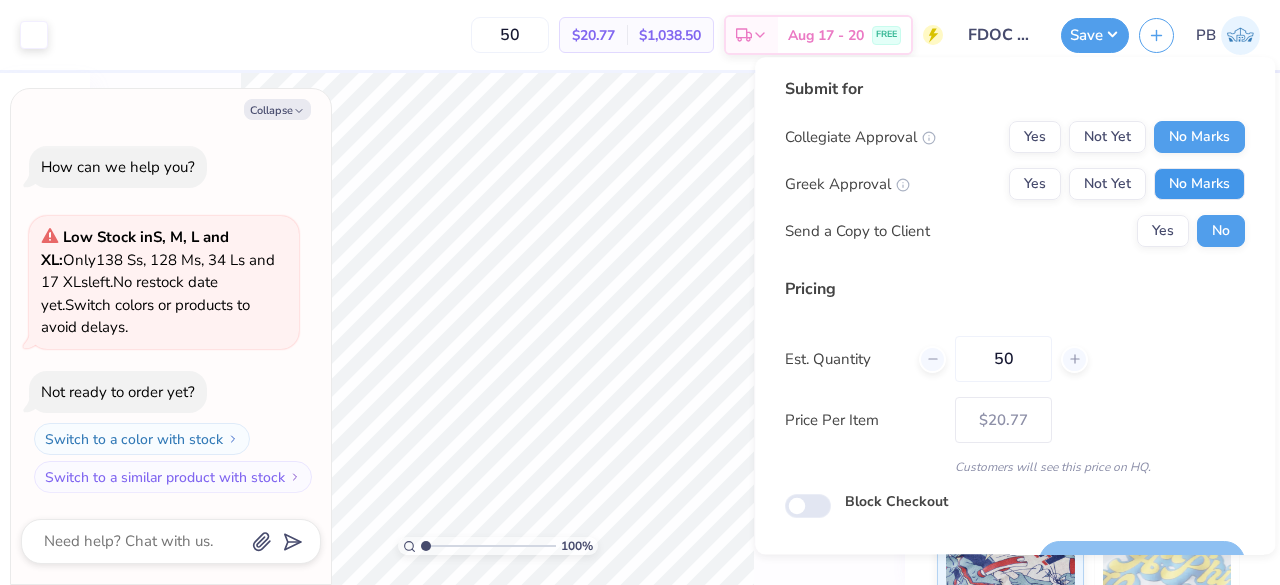 click on "No Marks" at bounding box center [1199, 184] 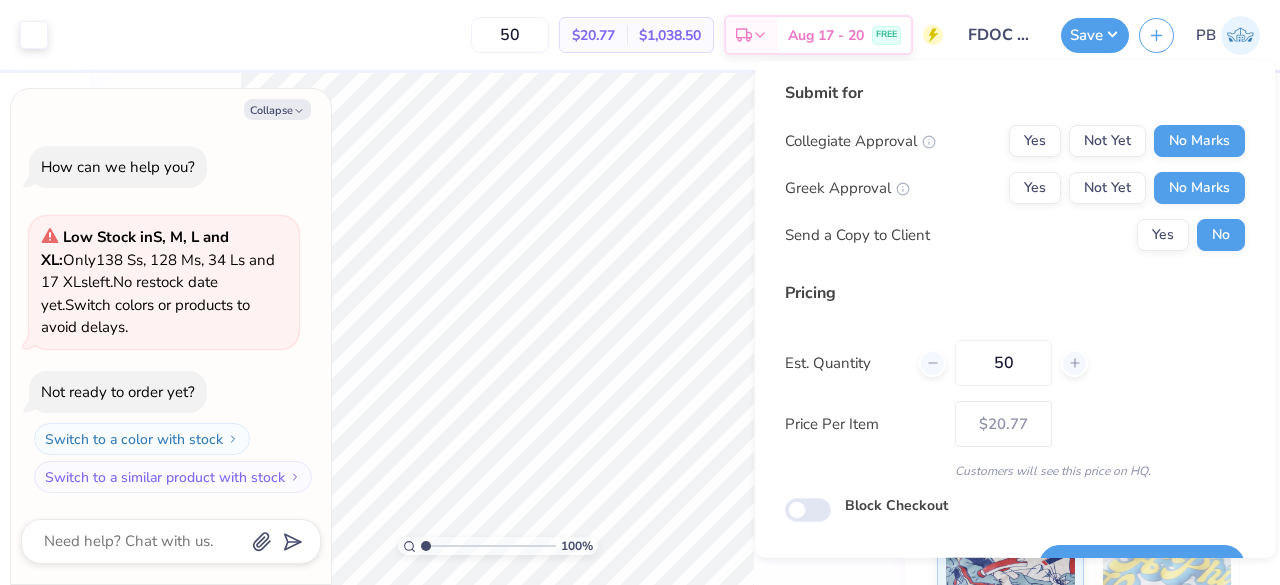 scroll, scrollTop: 46, scrollLeft: 0, axis: vertical 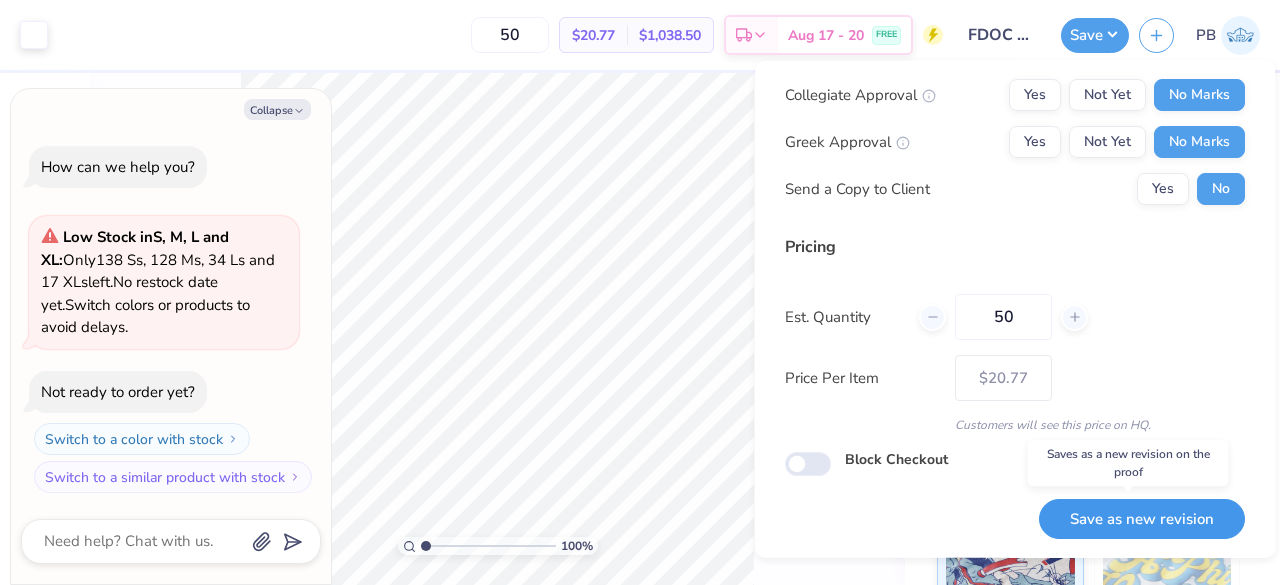 click on "Save as new revision" at bounding box center [1142, 518] 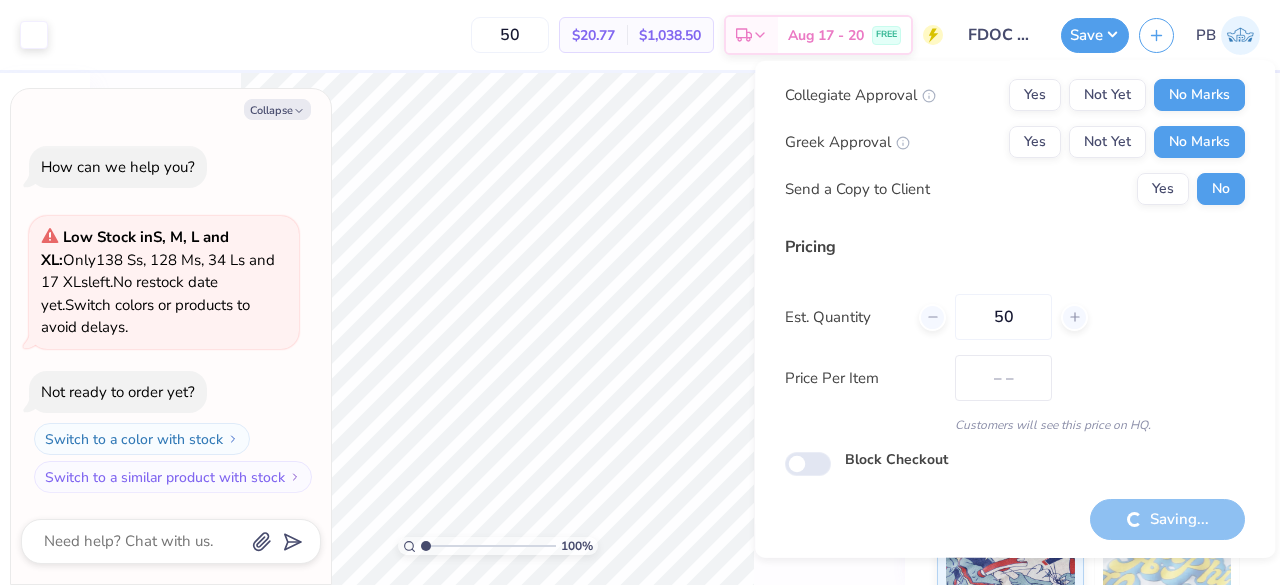 type on "$20.77" 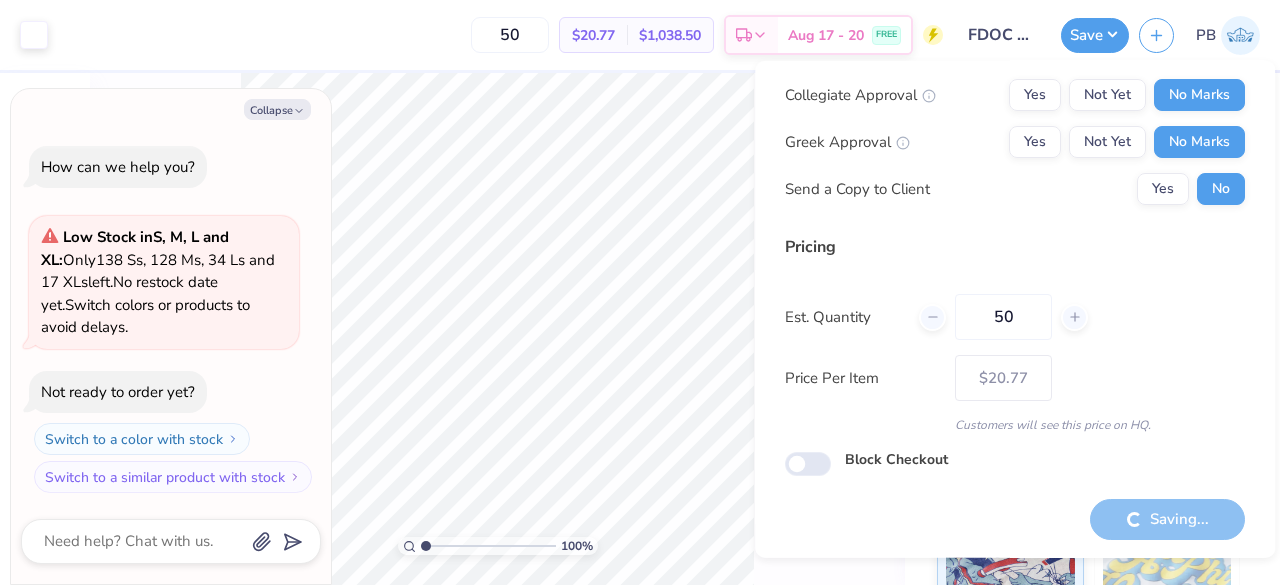 type on "x" 